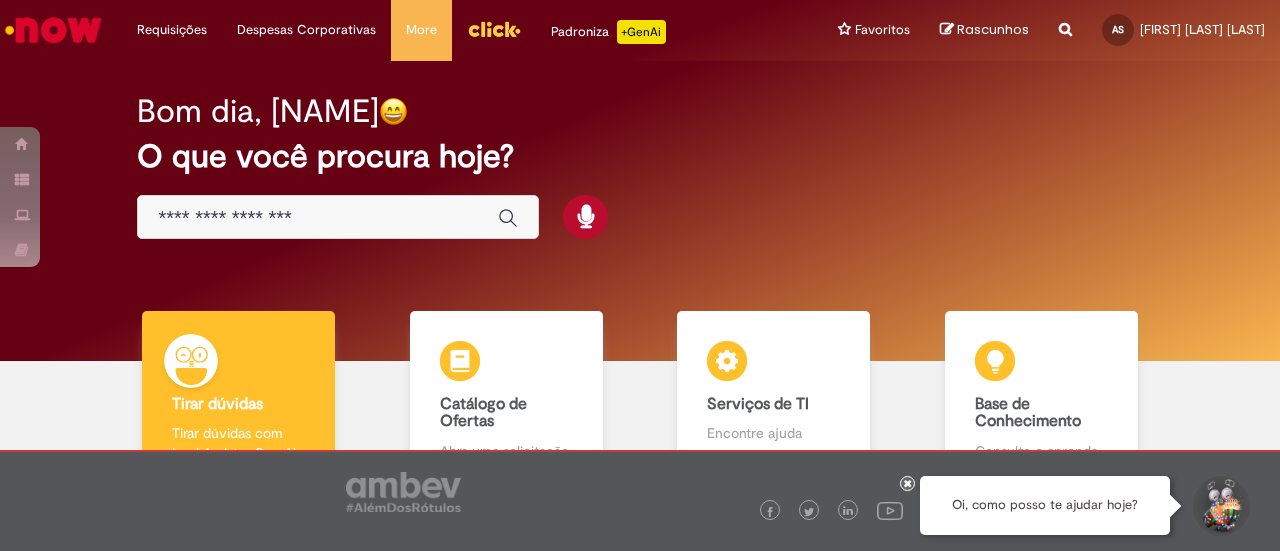 scroll, scrollTop: 0, scrollLeft: 0, axis: both 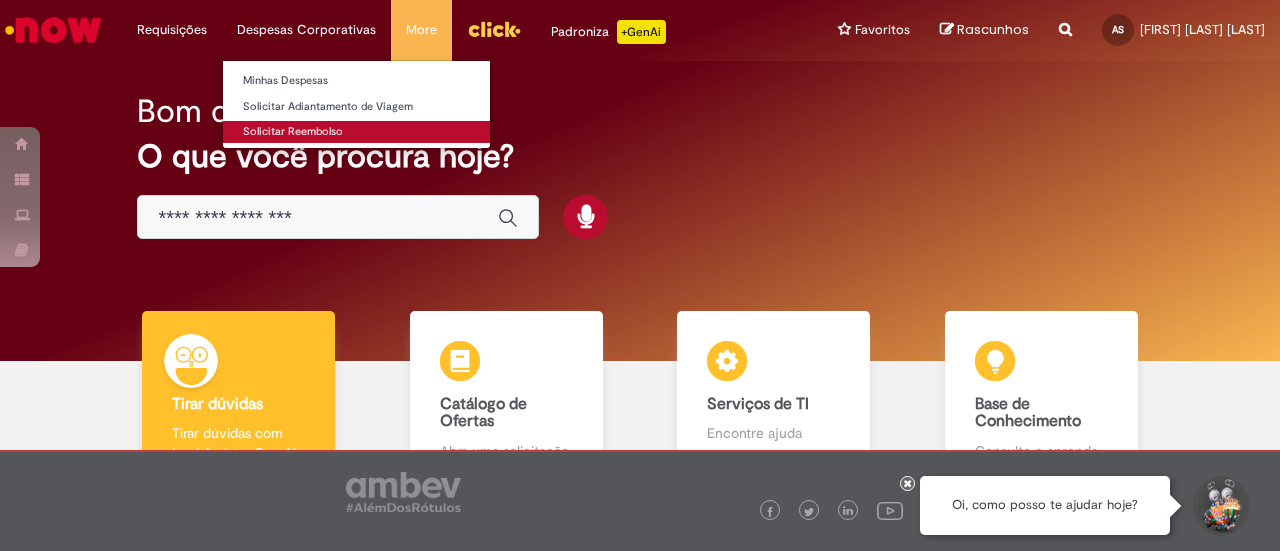 click on "Solicitar Reembolso" at bounding box center [356, 132] 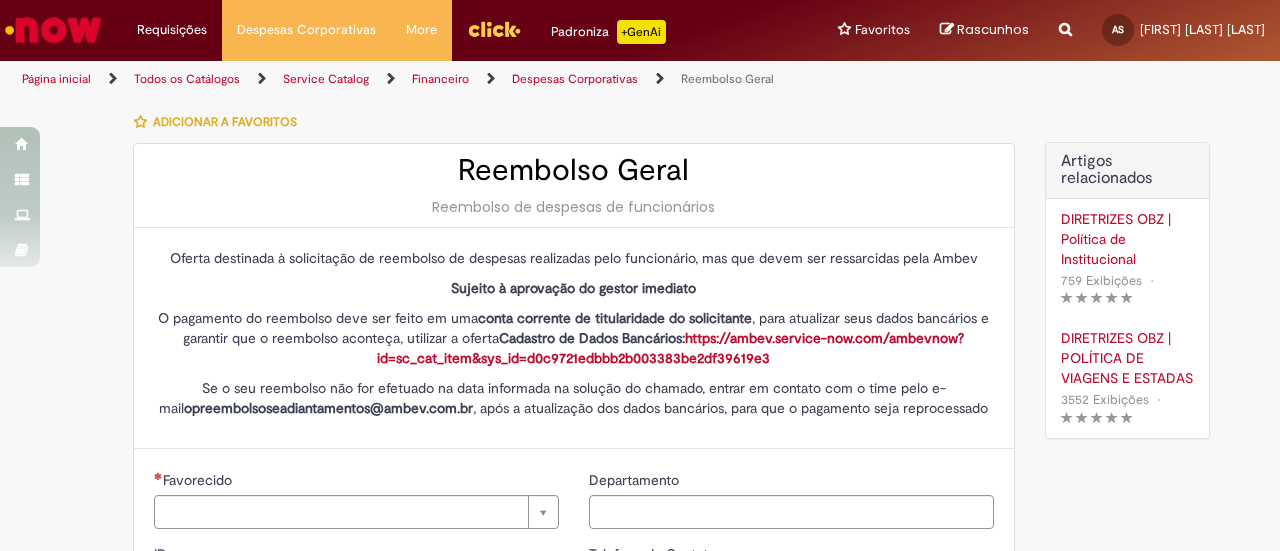 type on "********" 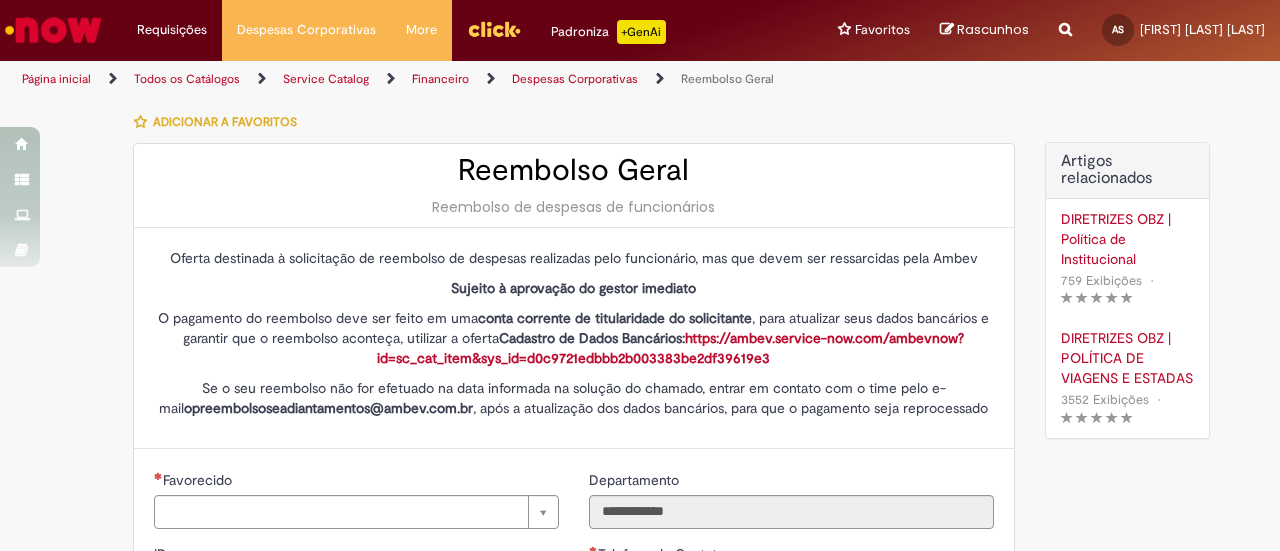 type on "**********" 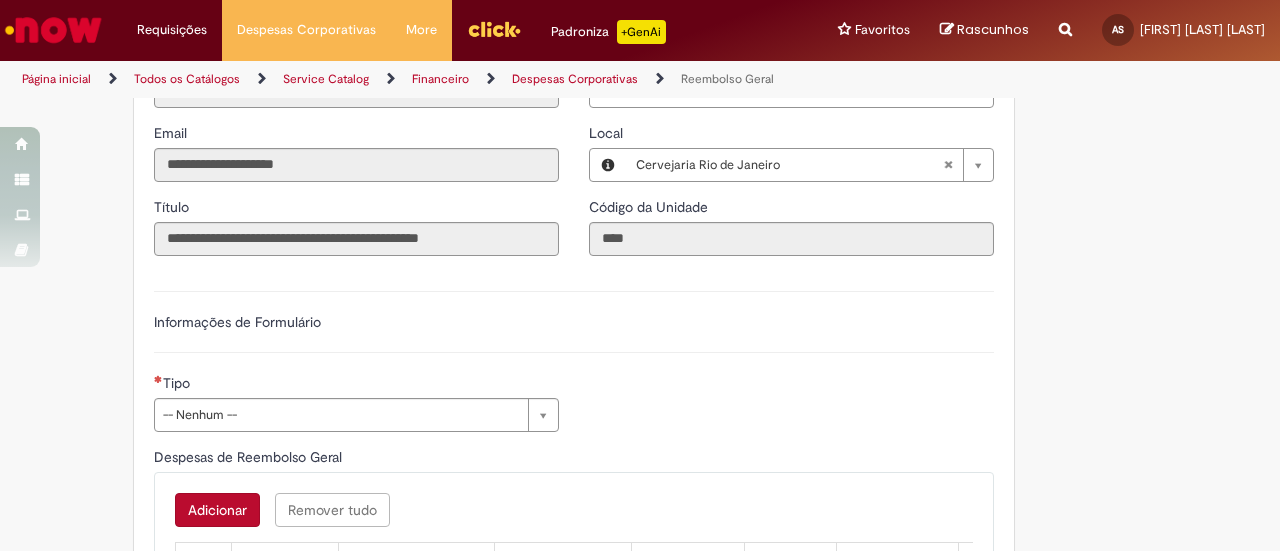 scroll, scrollTop: 600, scrollLeft: 0, axis: vertical 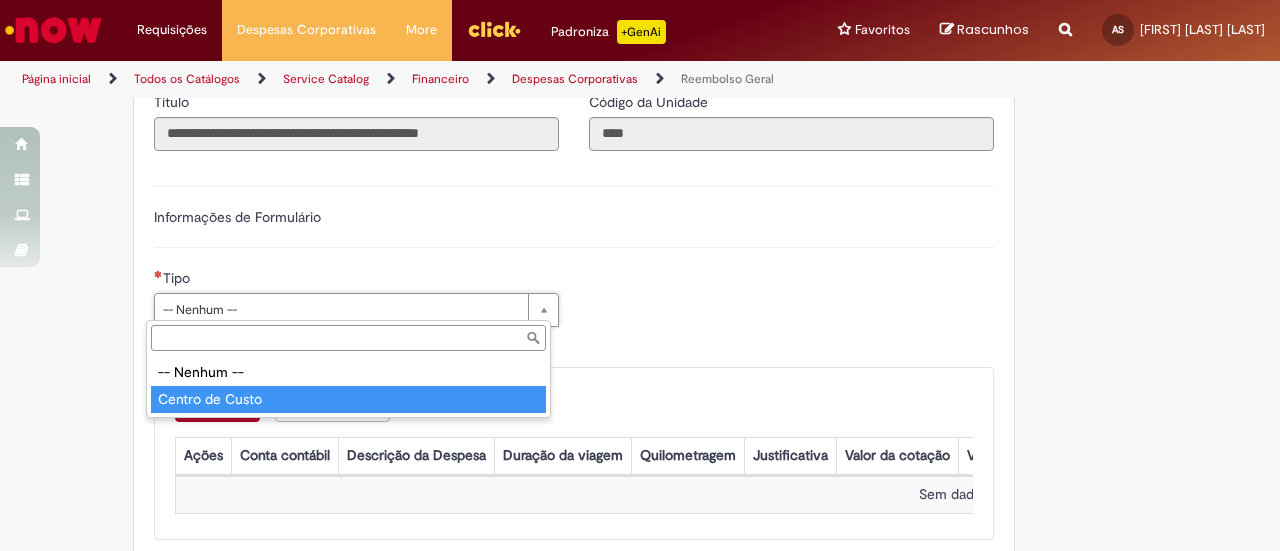 type on "**********" 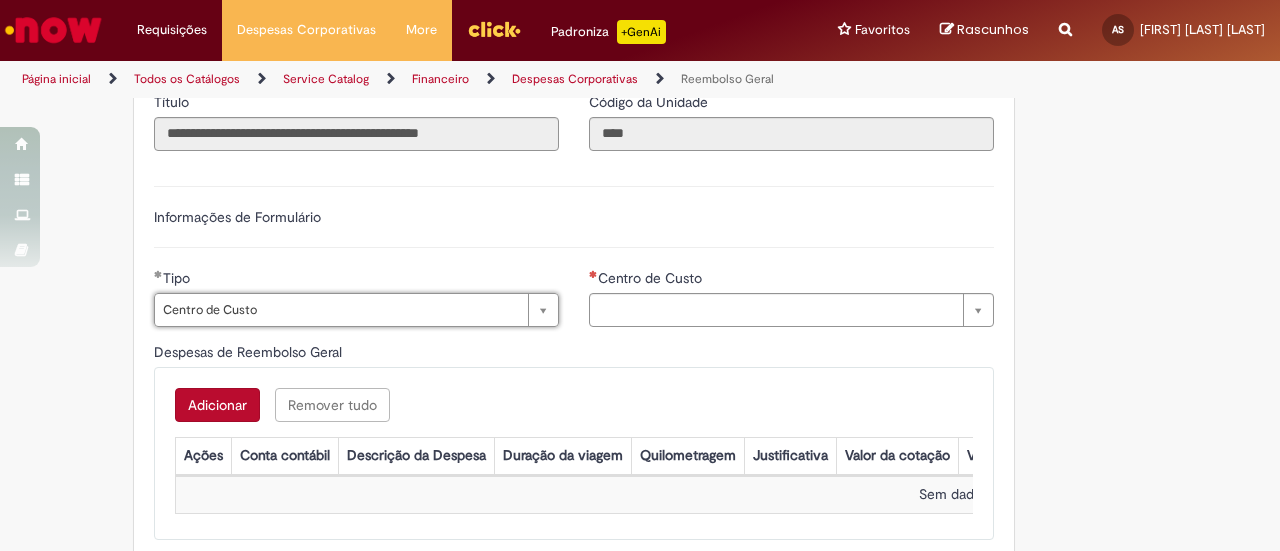 type on "**********" 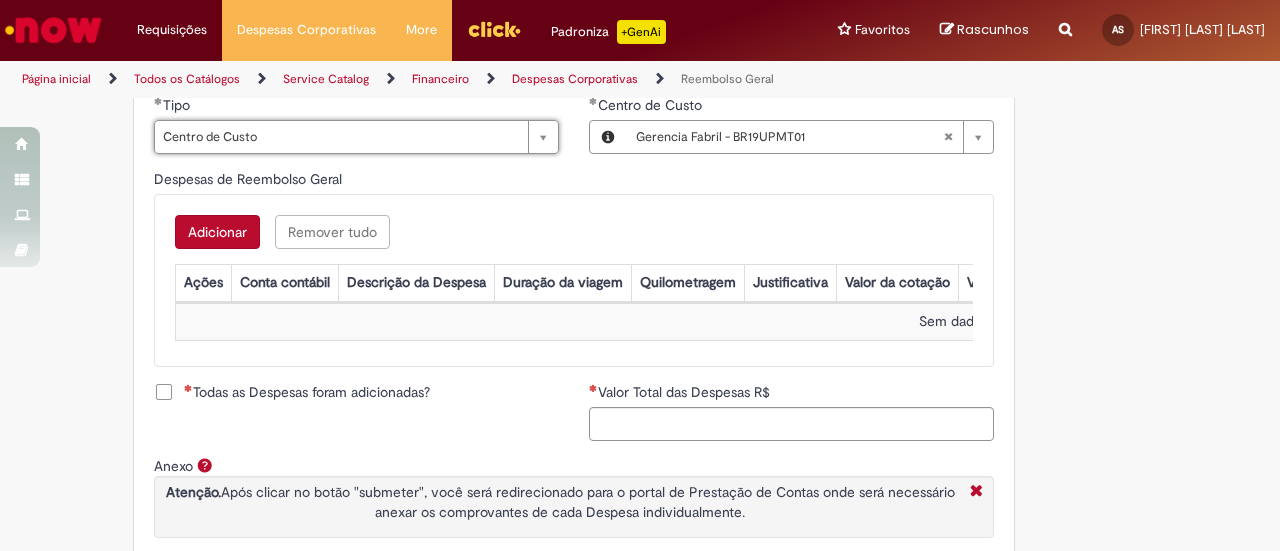 scroll, scrollTop: 800, scrollLeft: 0, axis: vertical 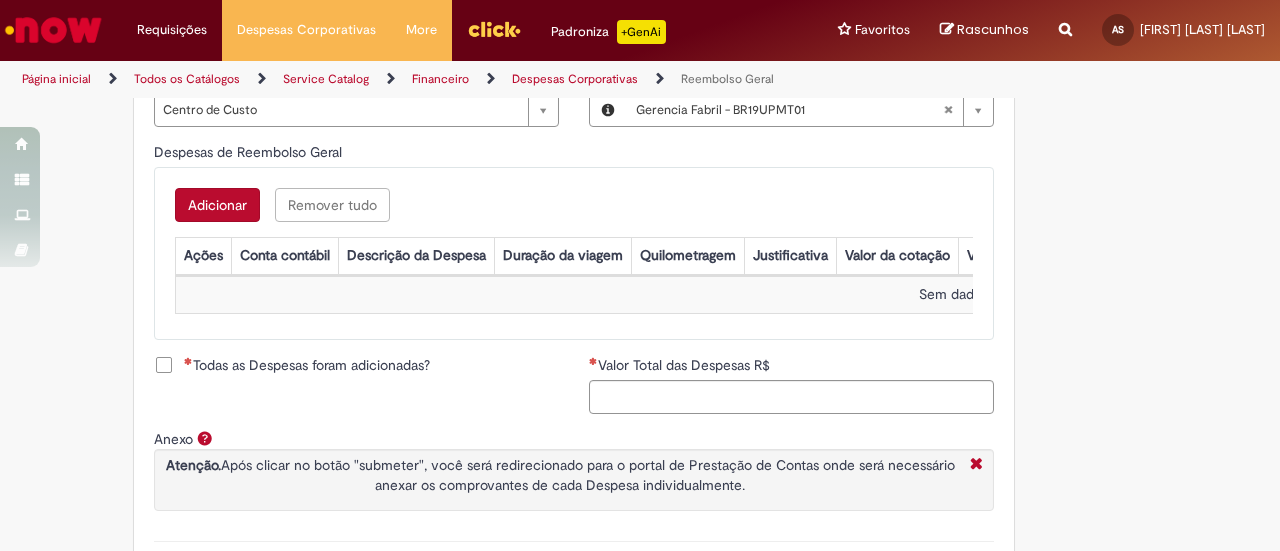 click on "Adicionar" at bounding box center (217, 205) 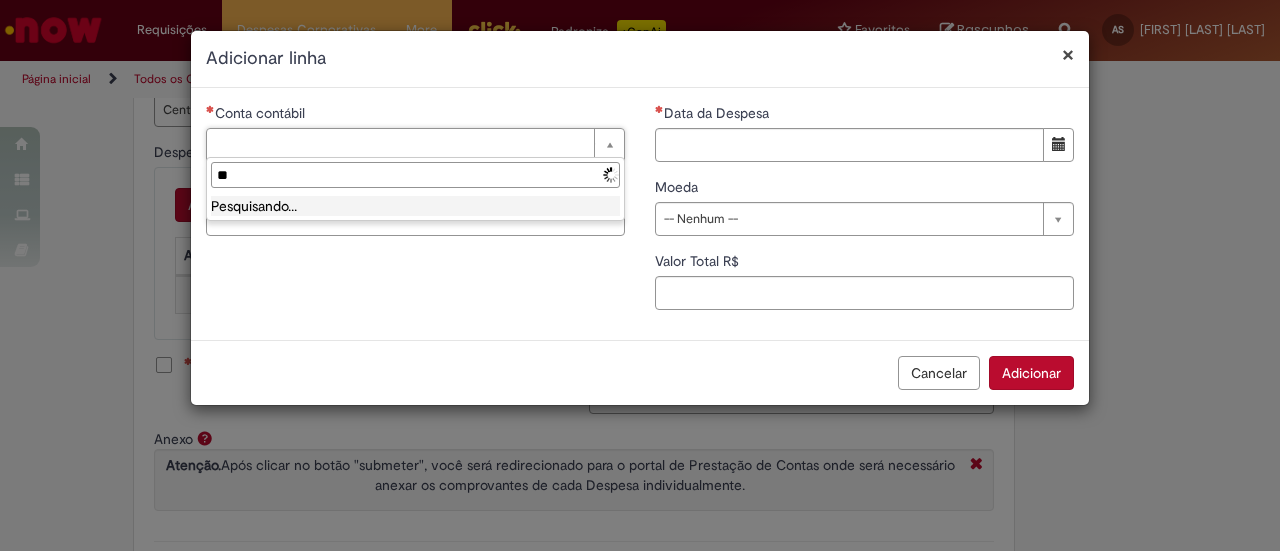 type on "*" 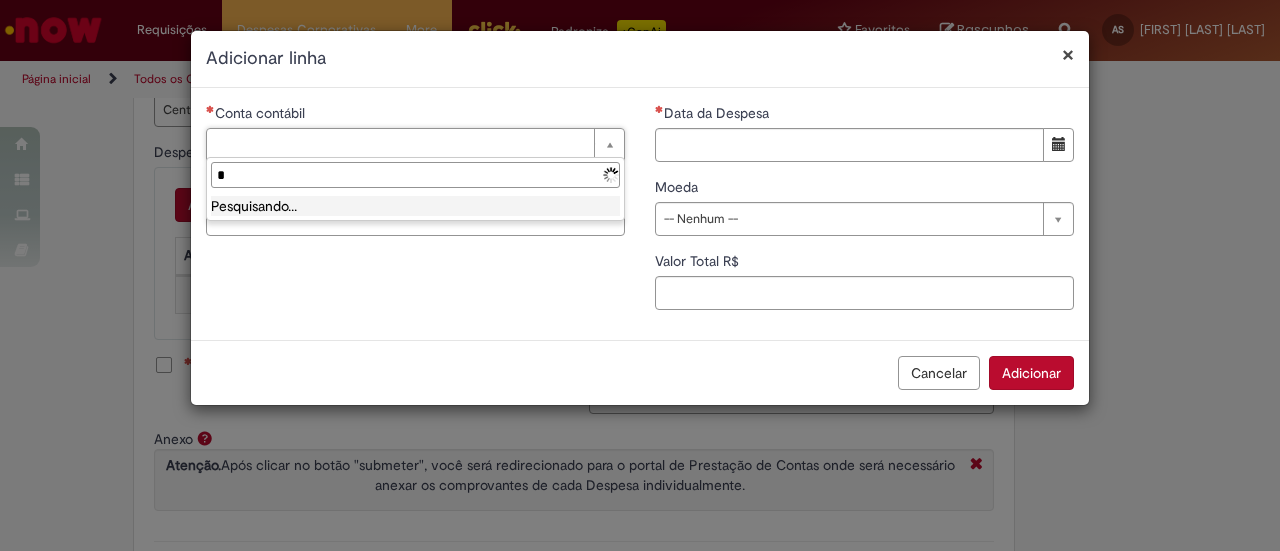type 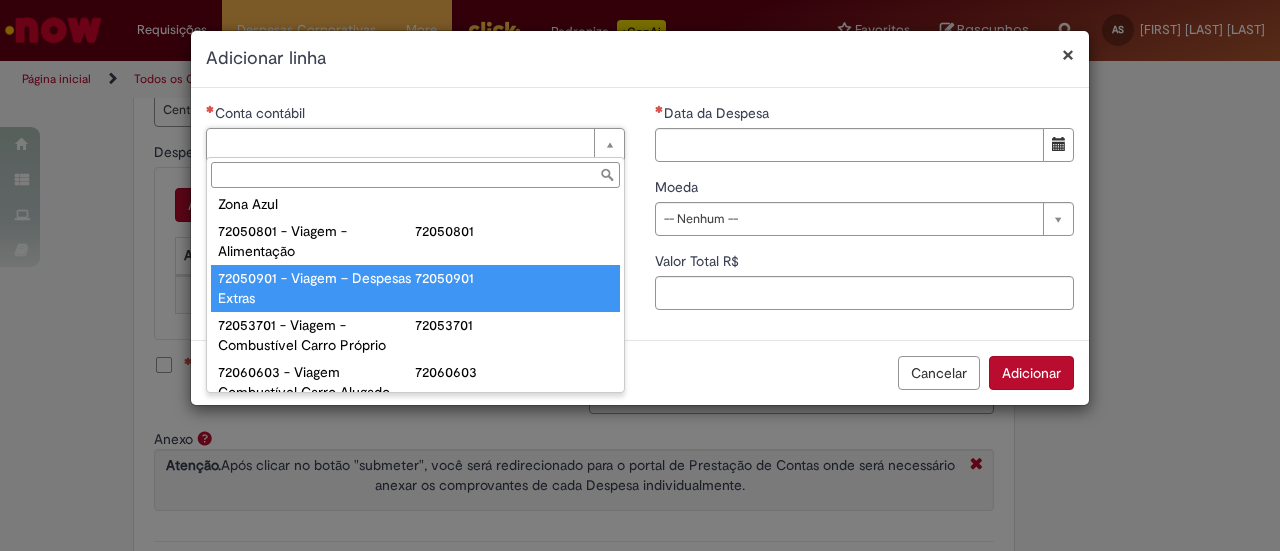 scroll, scrollTop: 1190, scrollLeft: 0, axis: vertical 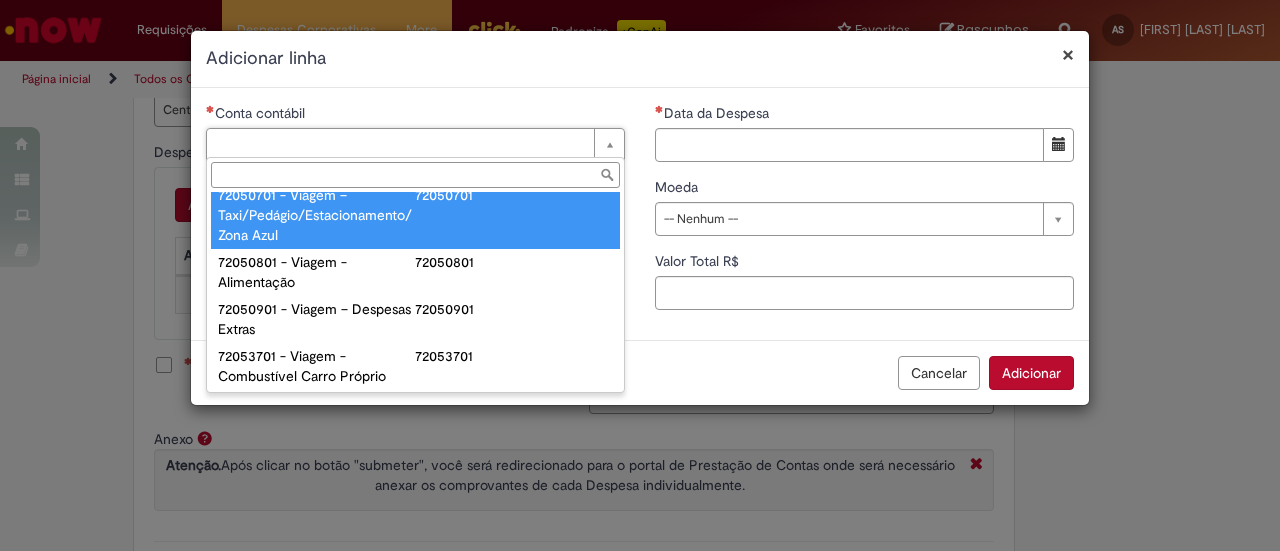 type on "**********" 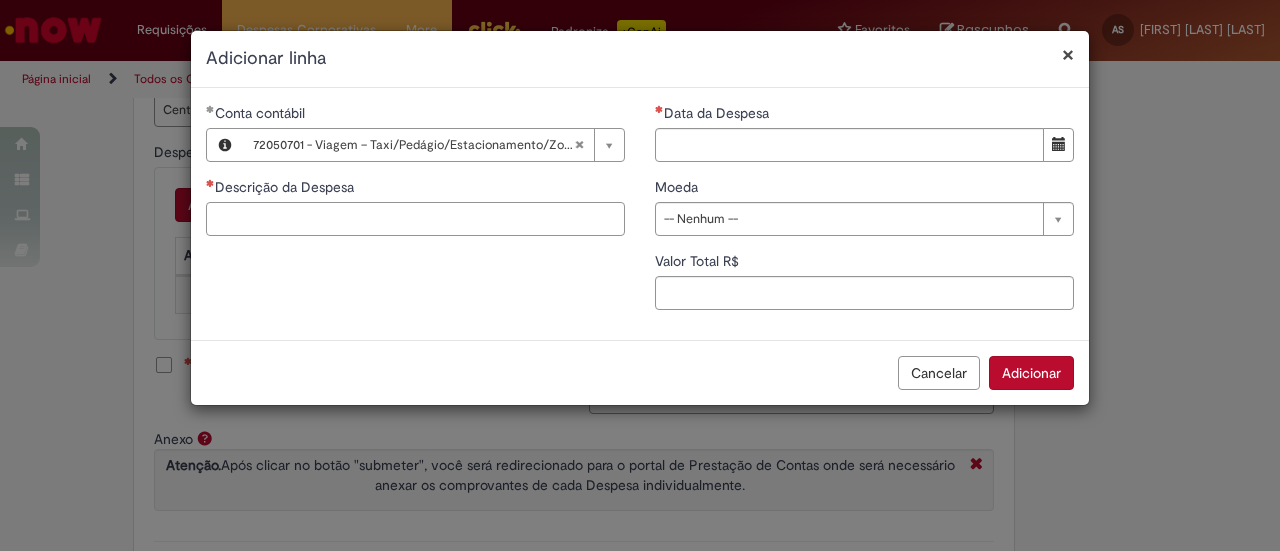 click on "Descrição da Despesa" at bounding box center (415, 219) 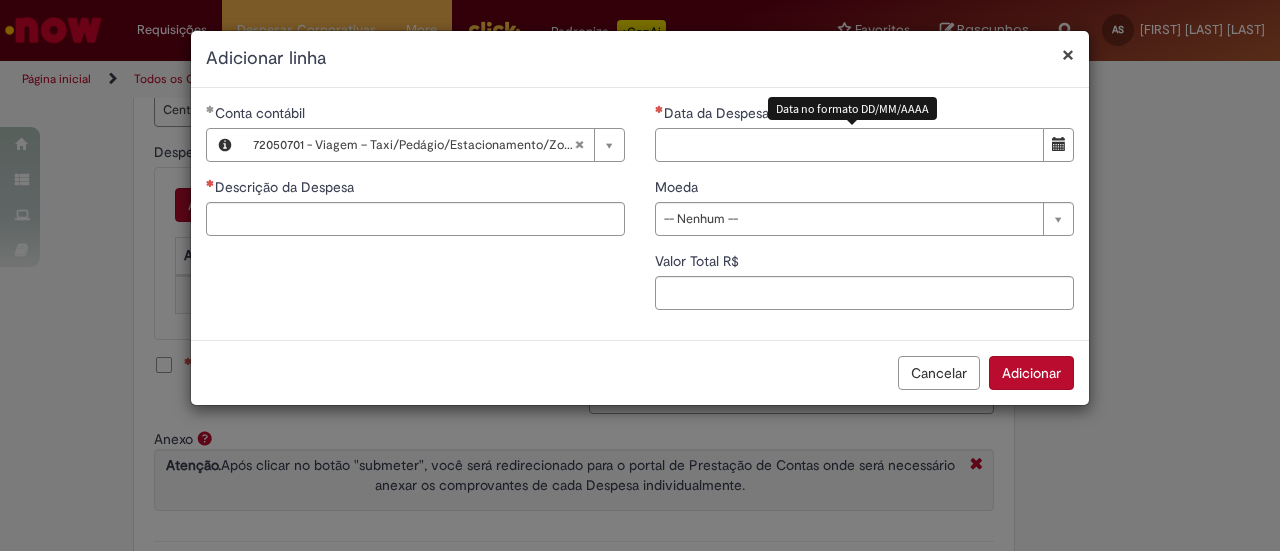 drag, startPoint x: 724, startPoint y: 139, endPoint x: 709, endPoint y: 144, distance: 15.811388 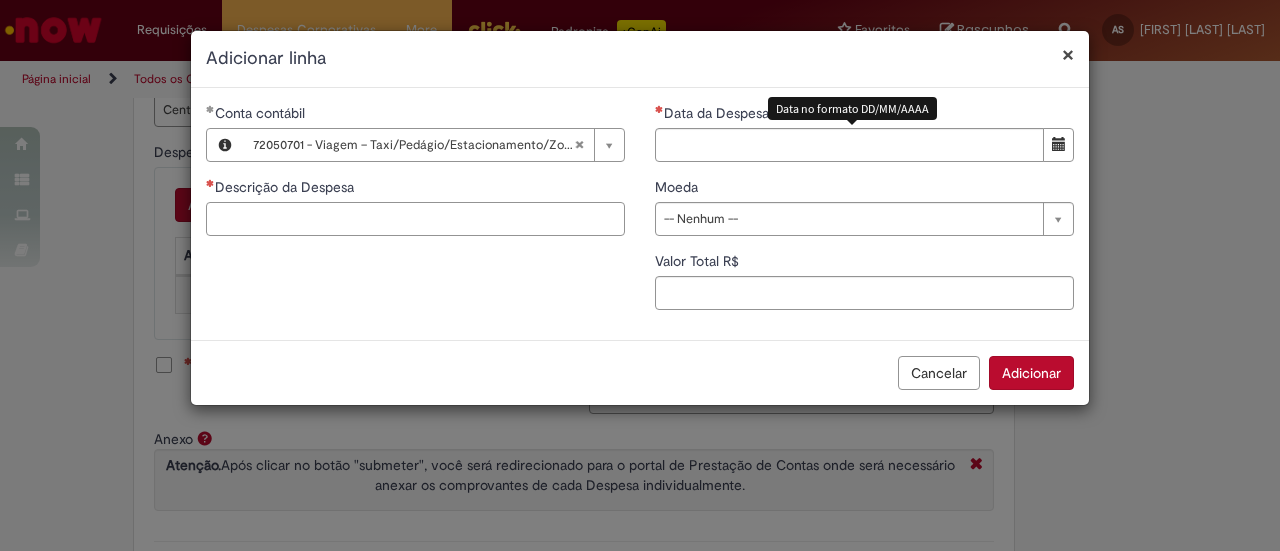 click on "Descrição da Despesa" at bounding box center [415, 219] 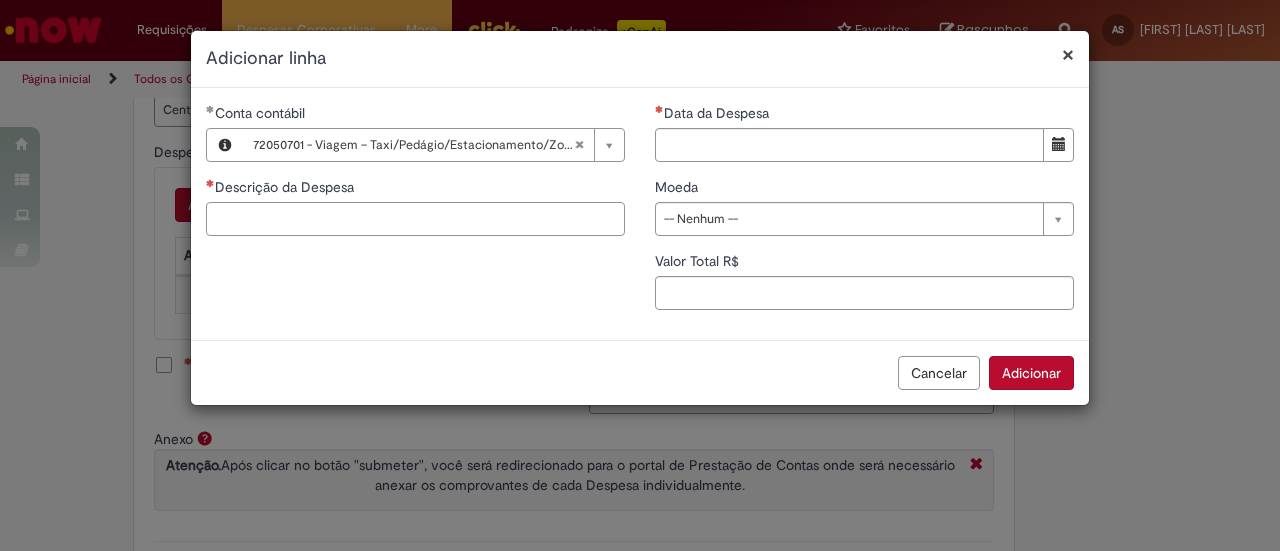 click on "Descrição da Despesa" at bounding box center [415, 219] 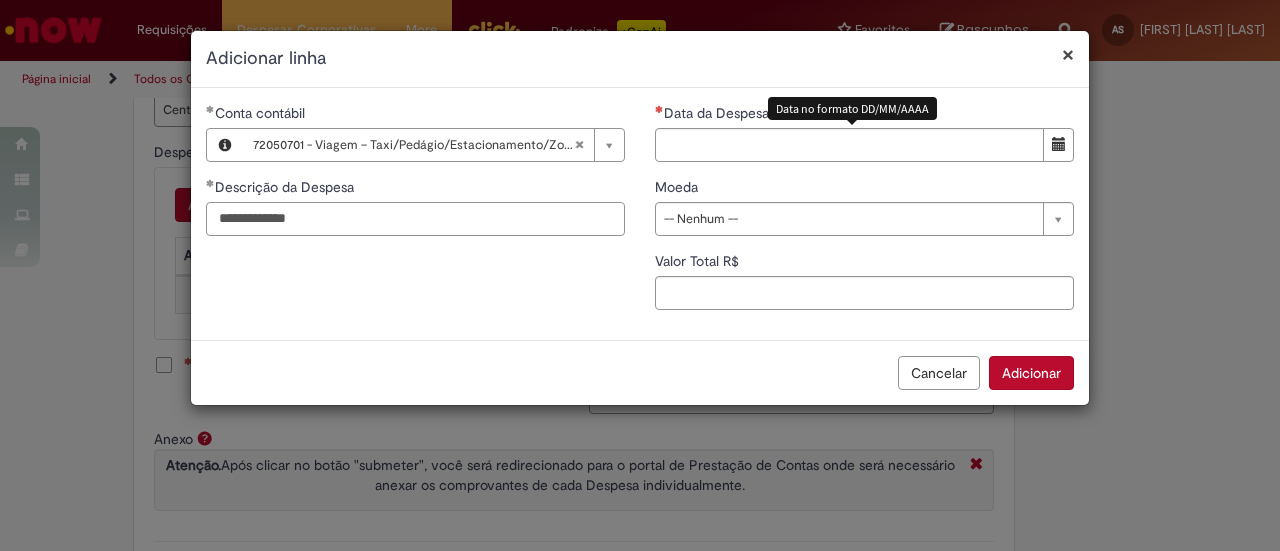 type on "**********" 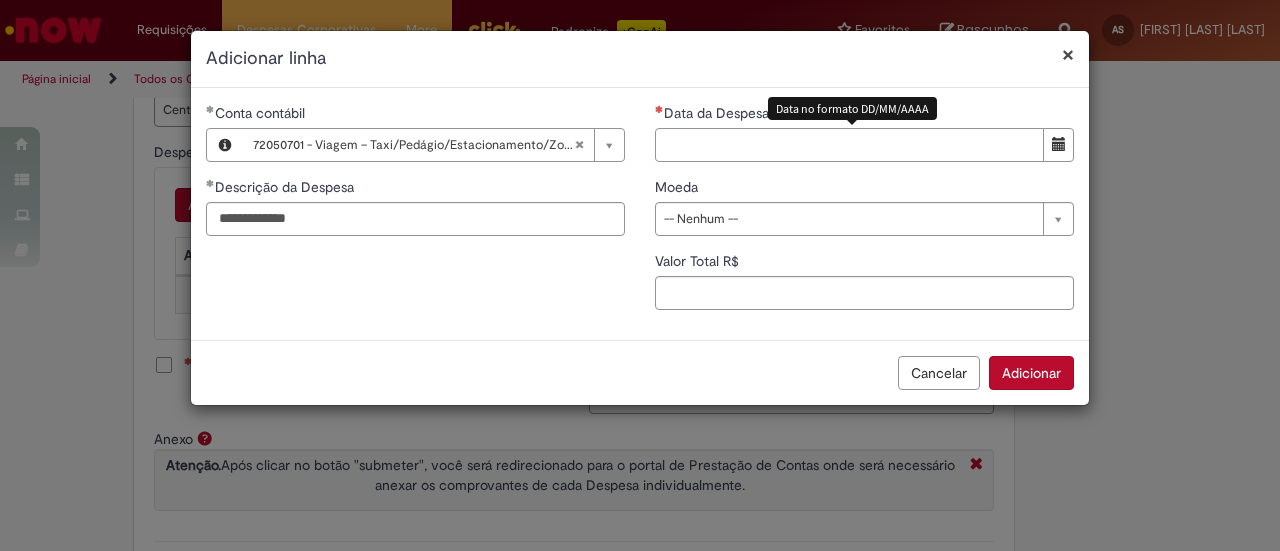 click on "Data da Despesa" at bounding box center (849, 145) 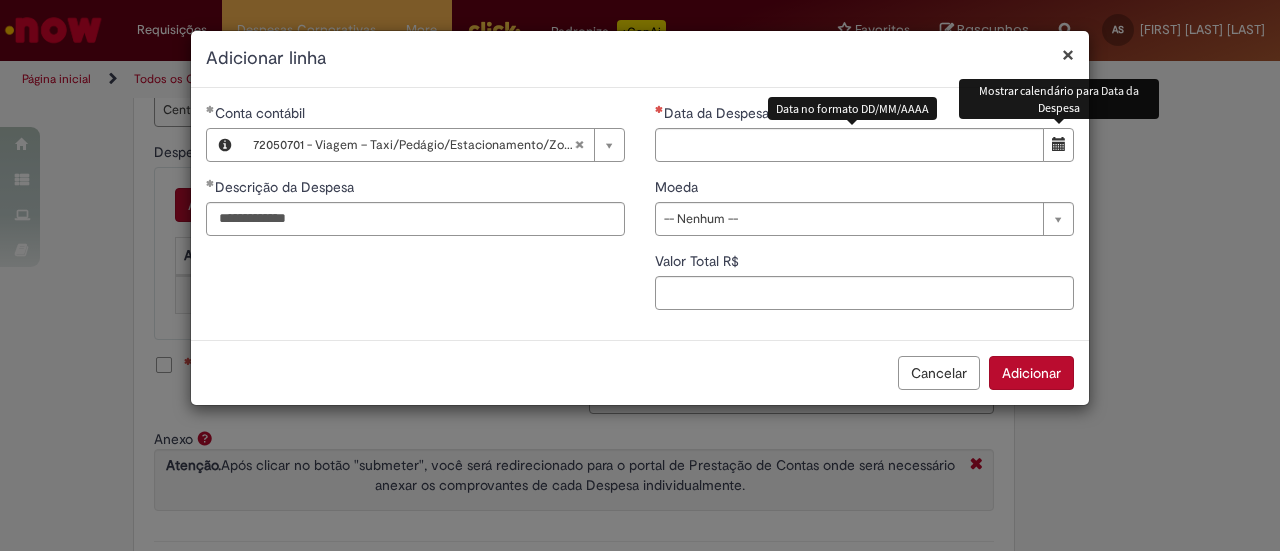 click at bounding box center [1058, 145] 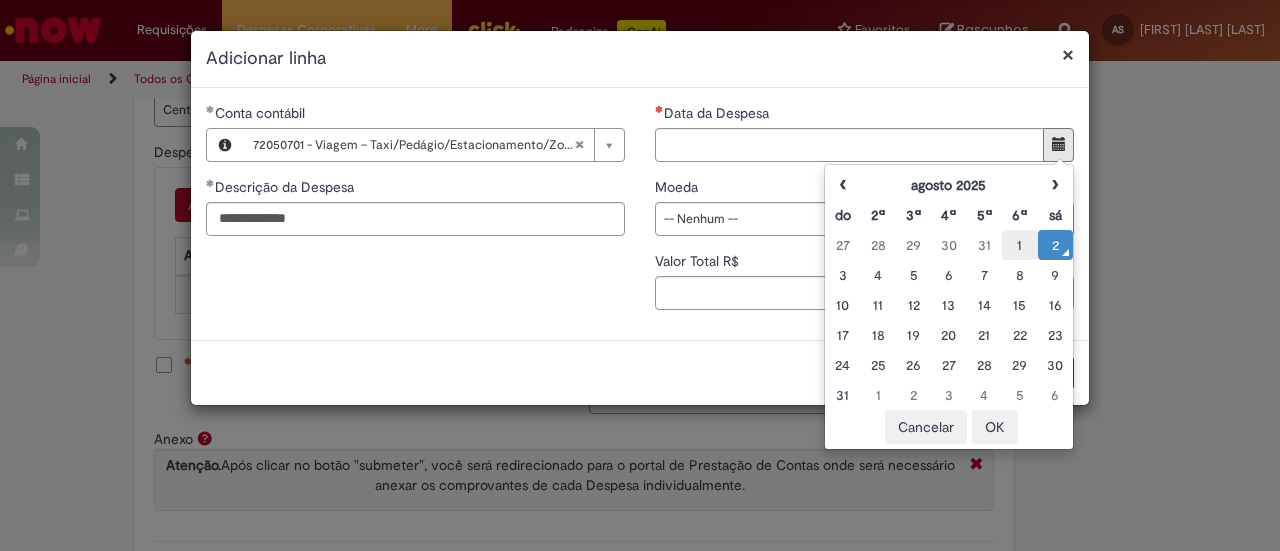 click on "1" at bounding box center (1019, 245) 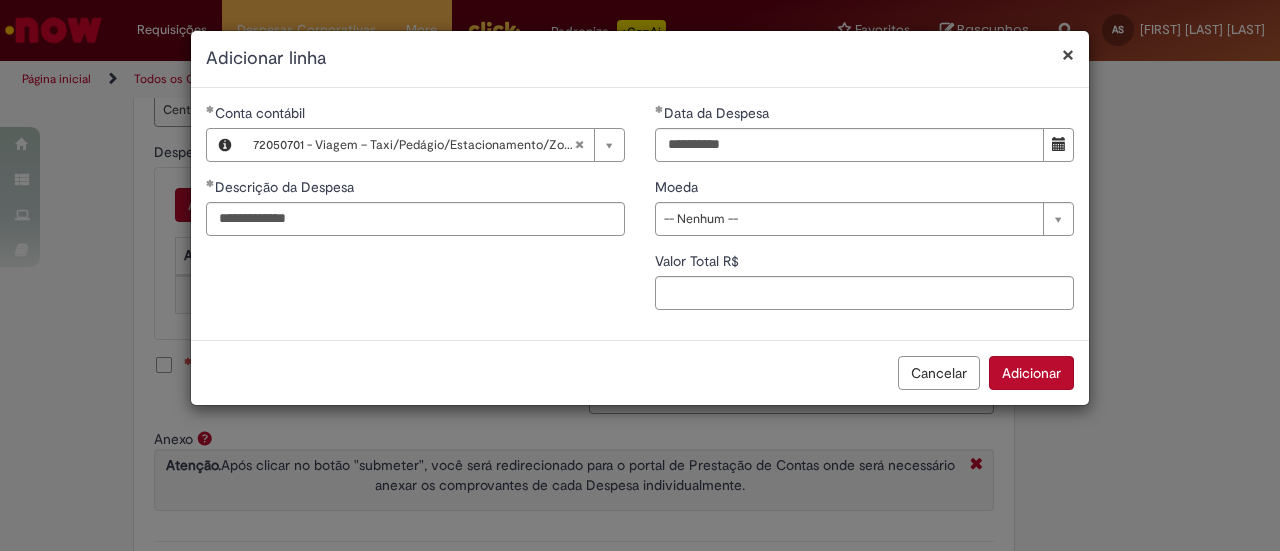 click on "Moeda" at bounding box center (864, 189) 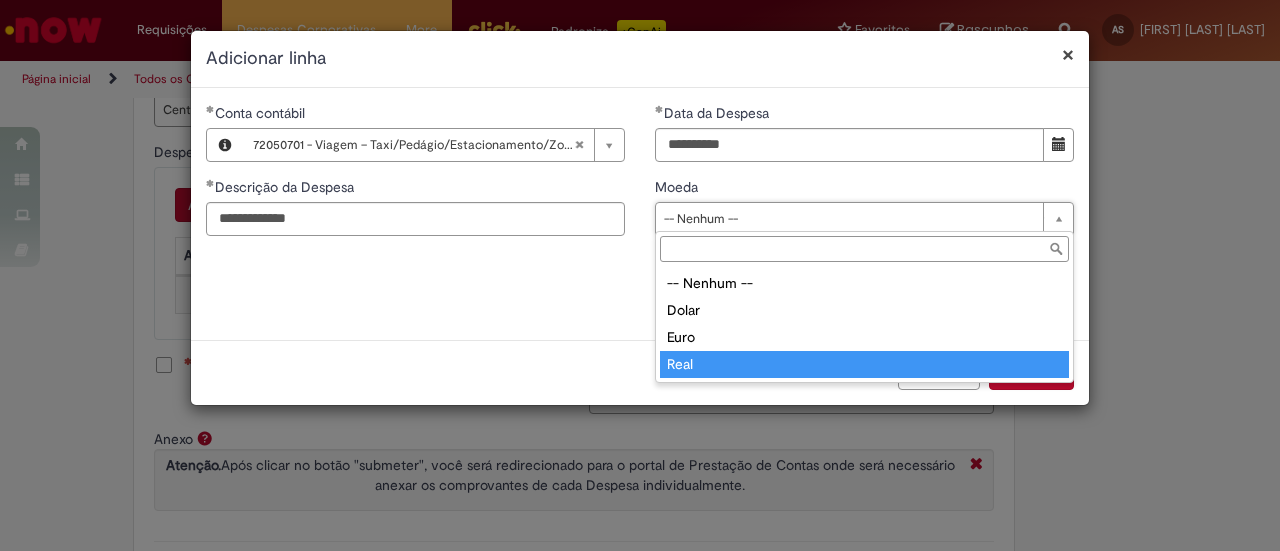 type on "****" 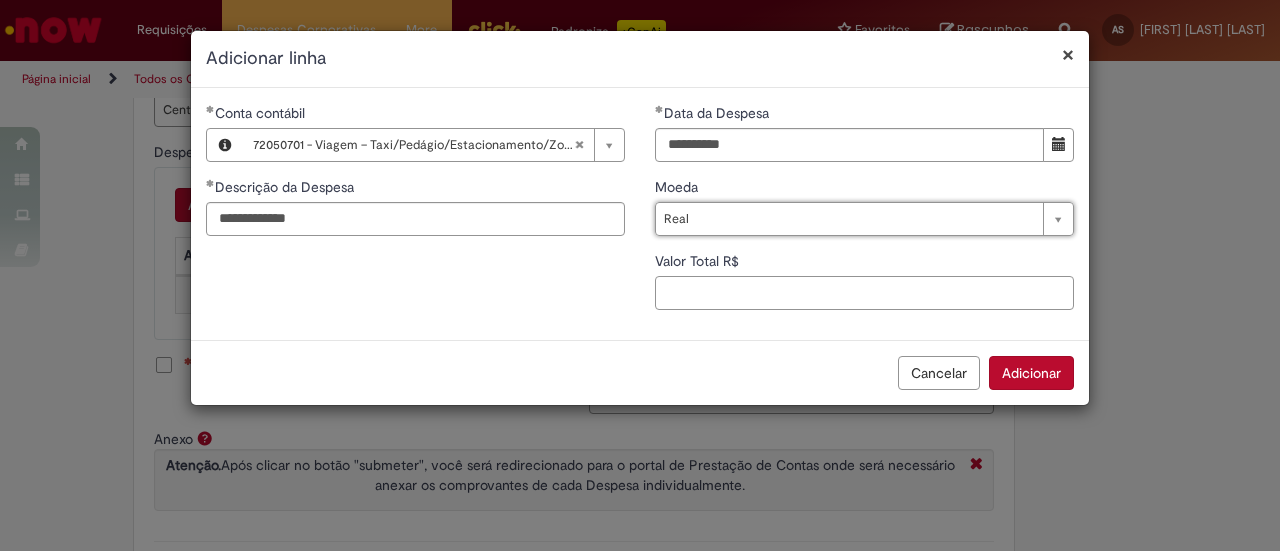 click on "Valor Total R$" at bounding box center (864, 293) 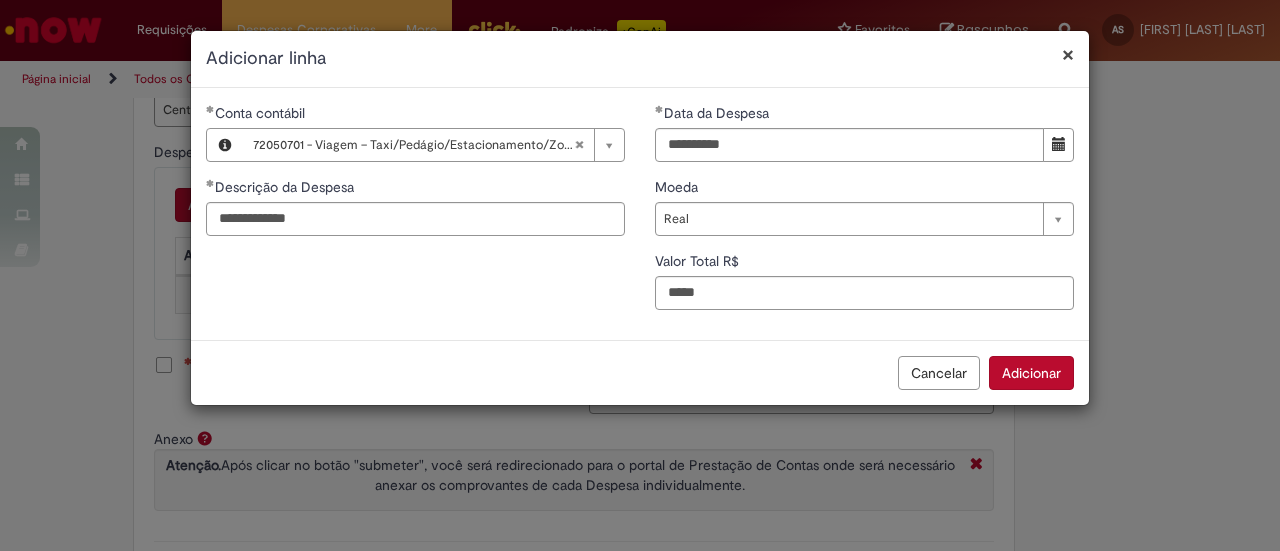 type on "*****" 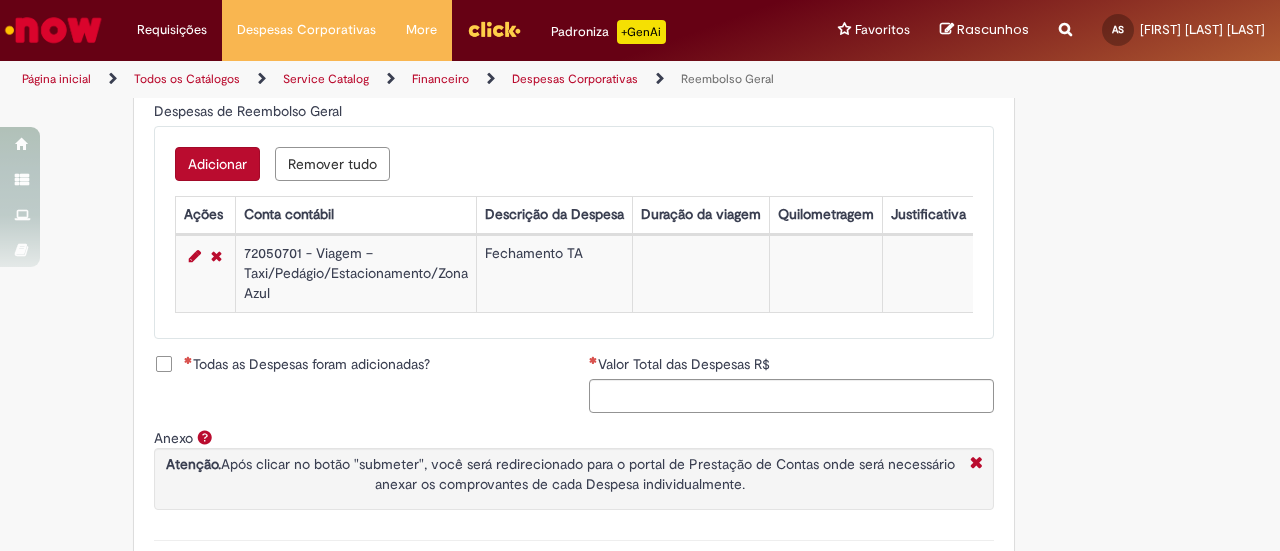 scroll, scrollTop: 900, scrollLeft: 0, axis: vertical 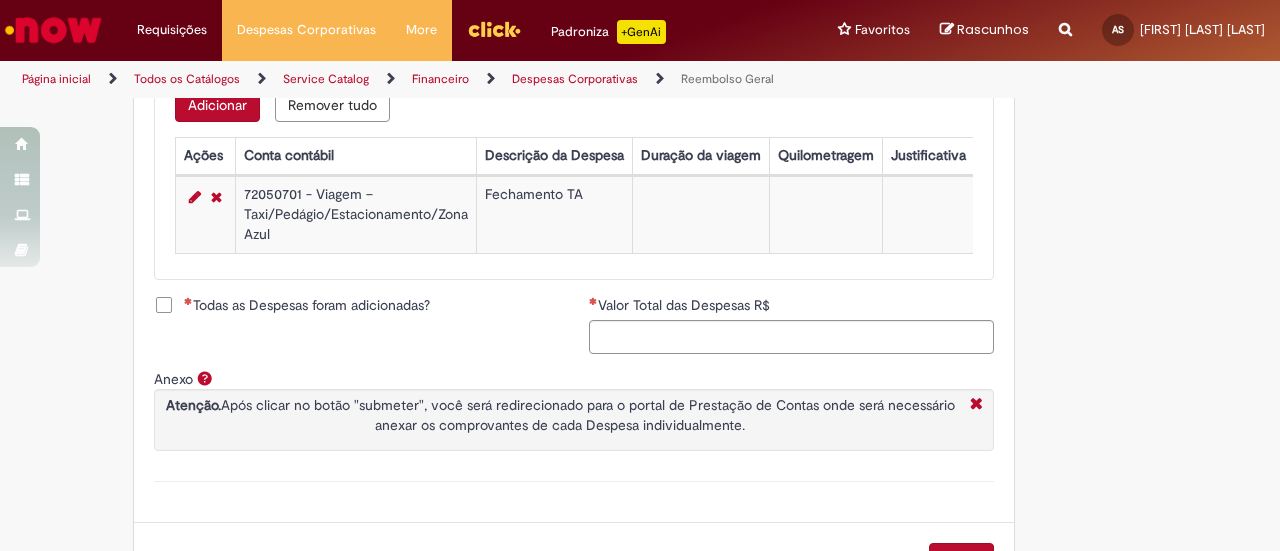 click on "Todas as Despesas foram adicionadas?" at bounding box center (307, 305) 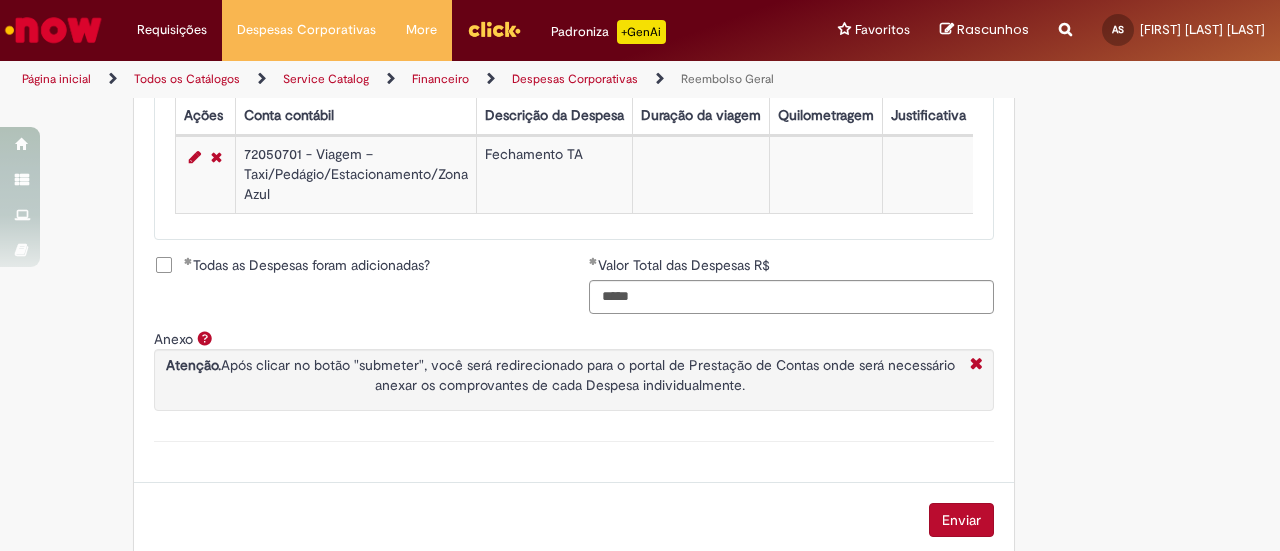 scroll, scrollTop: 977, scrollLeft: 0, axis: vertical 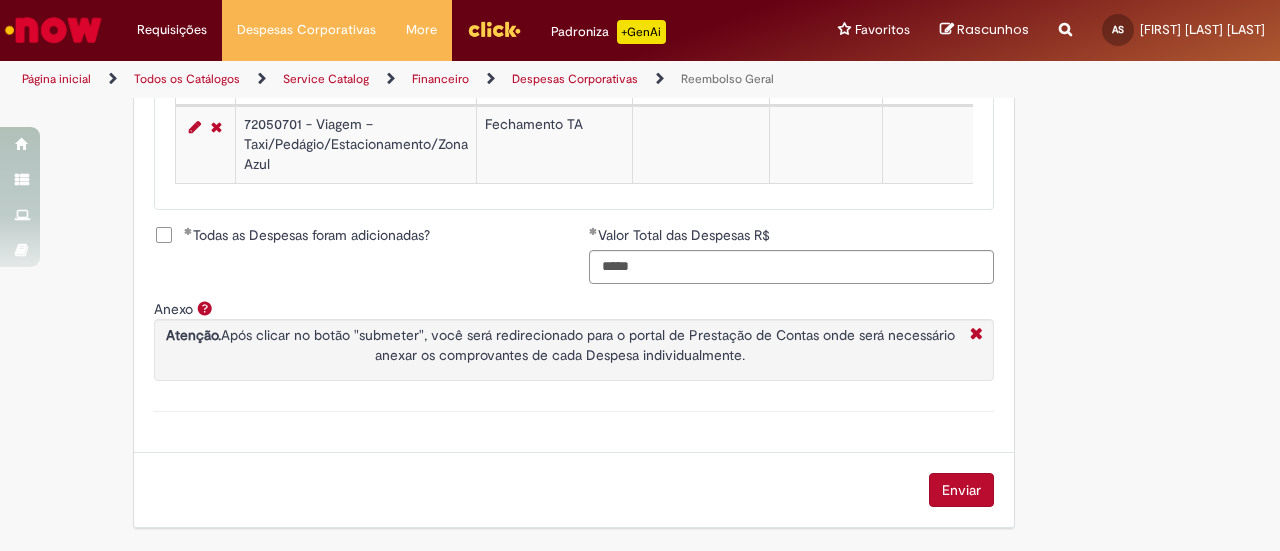 click on "Enviar" at bounding box center [961, 490] 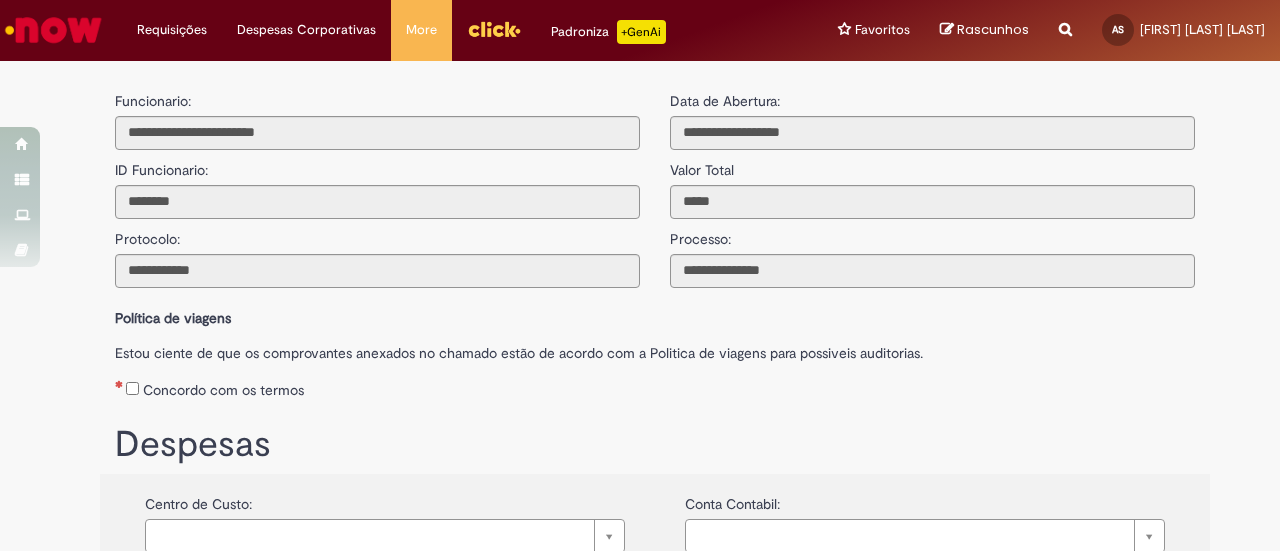 scroll, scrollTop: 0, scrollLeft: 0, axis: both 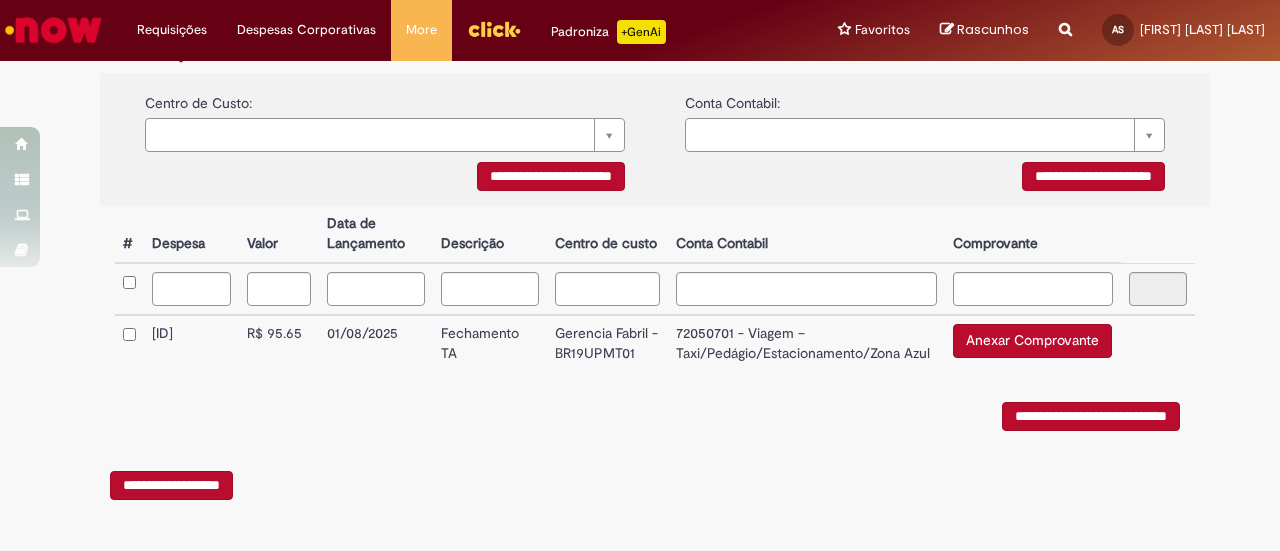 click on "Anexar Comprovante" at bounding box center (1032, 341) 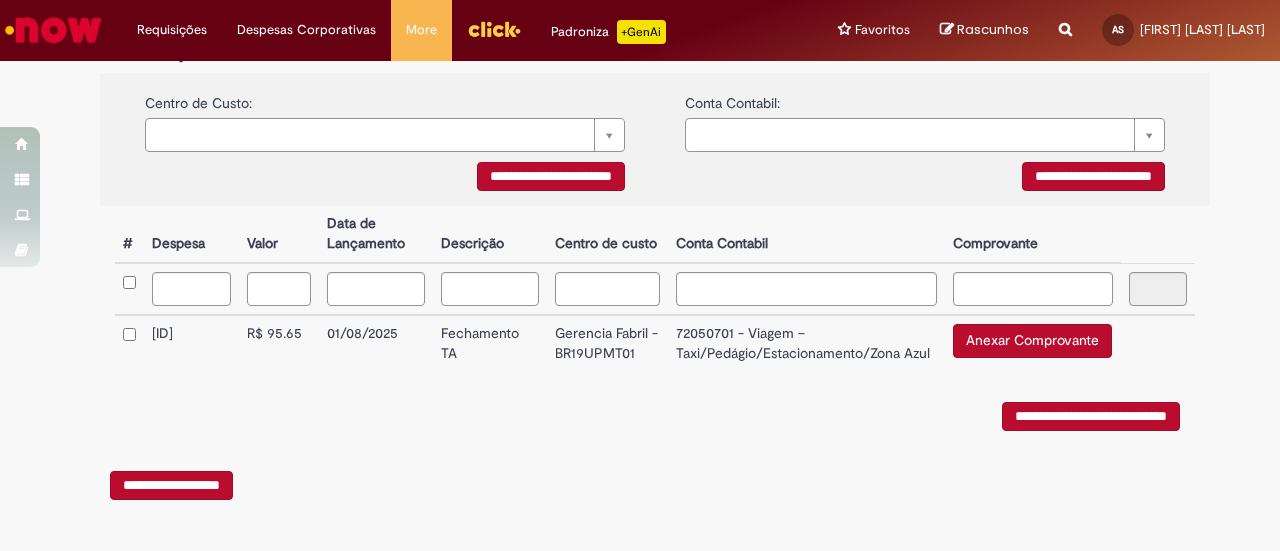 click on "Anexar Comprovante" at bounding box center [1032, 341] 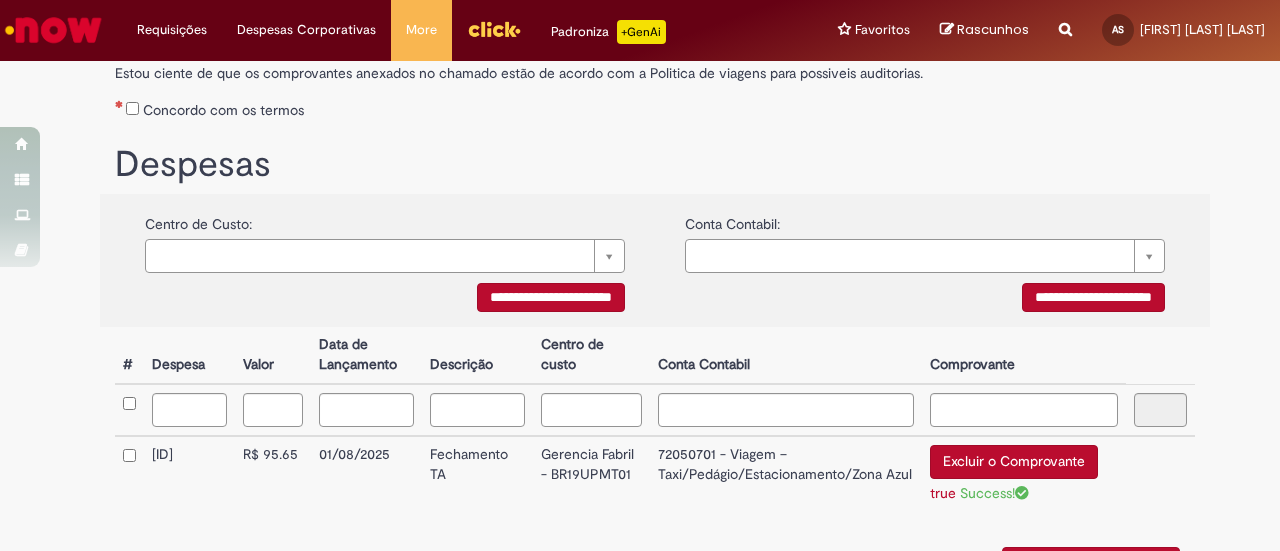 scroll, scrollTop: 431, scrollLeft: 0, axis: vertical 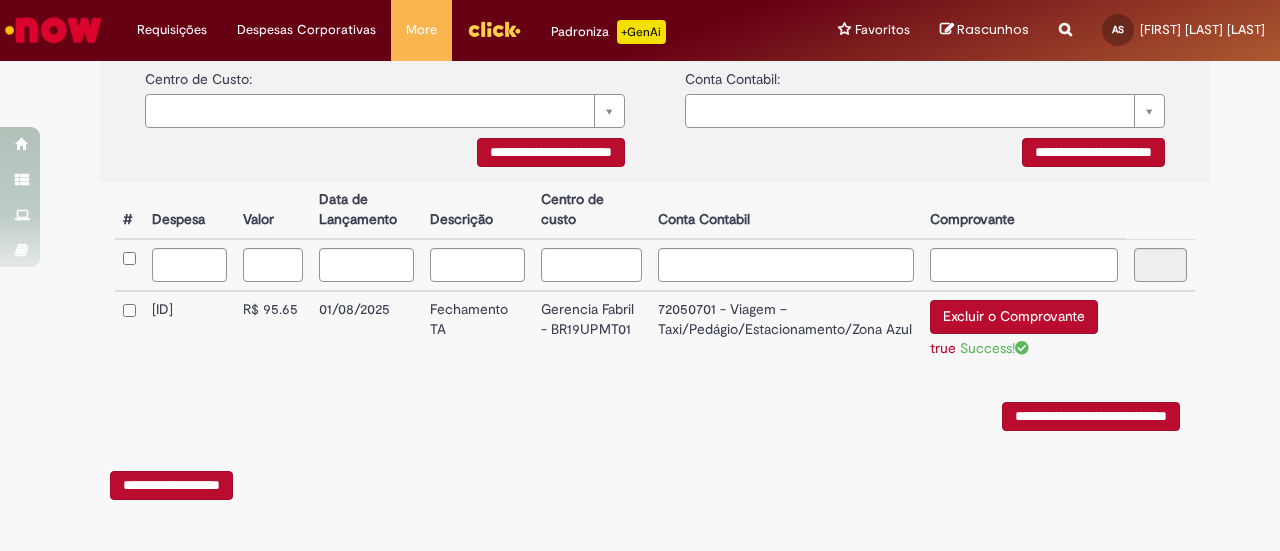click on "Success!" at bounding box center (994, 348) 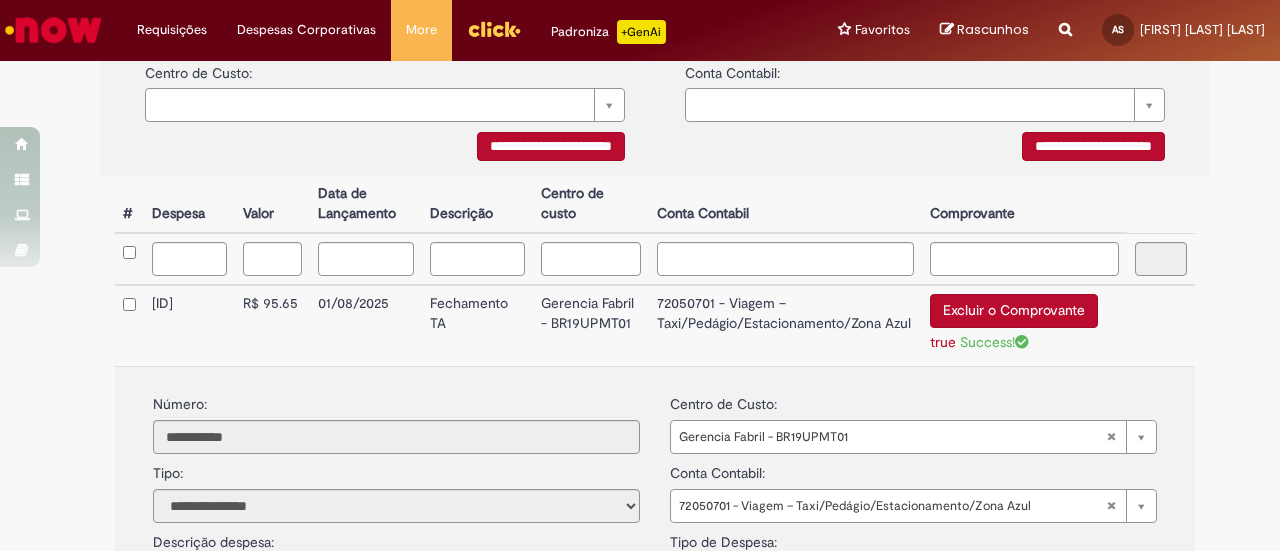 click on "Success!" at bounding box center [994, 342] 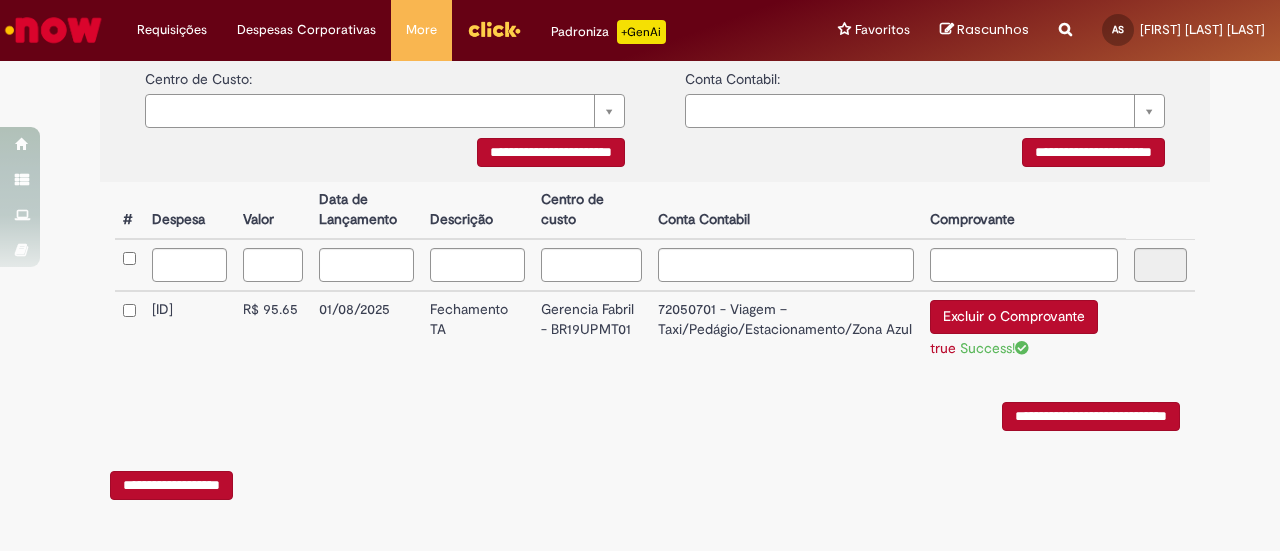 click on "**********" at bounding box center [1091, 416] 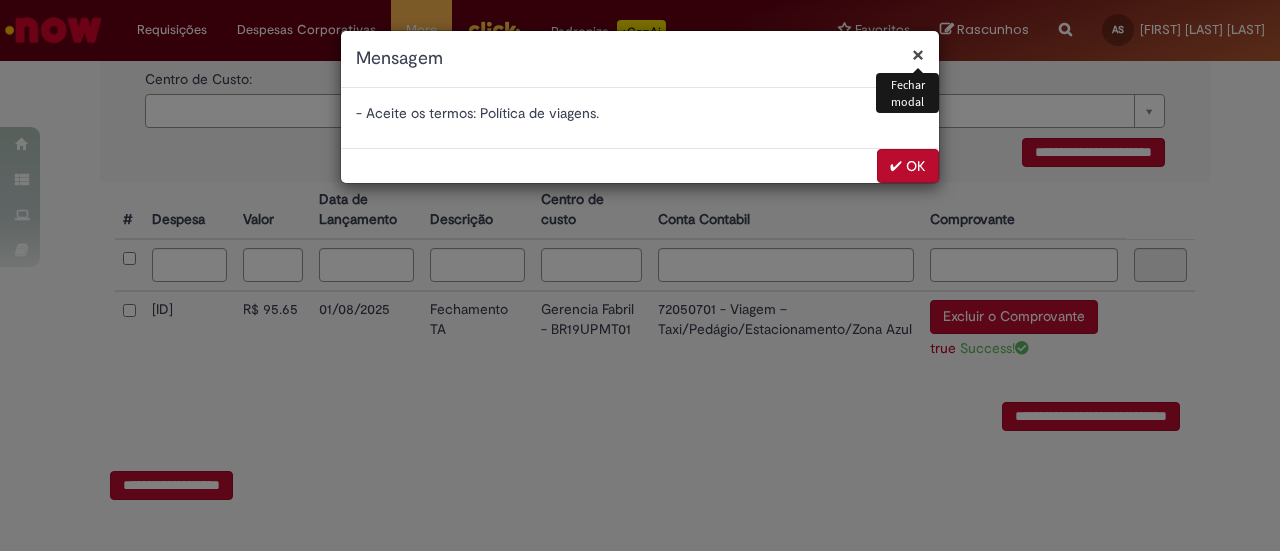 click on "✔ OK" at bounding box center [908, 166] 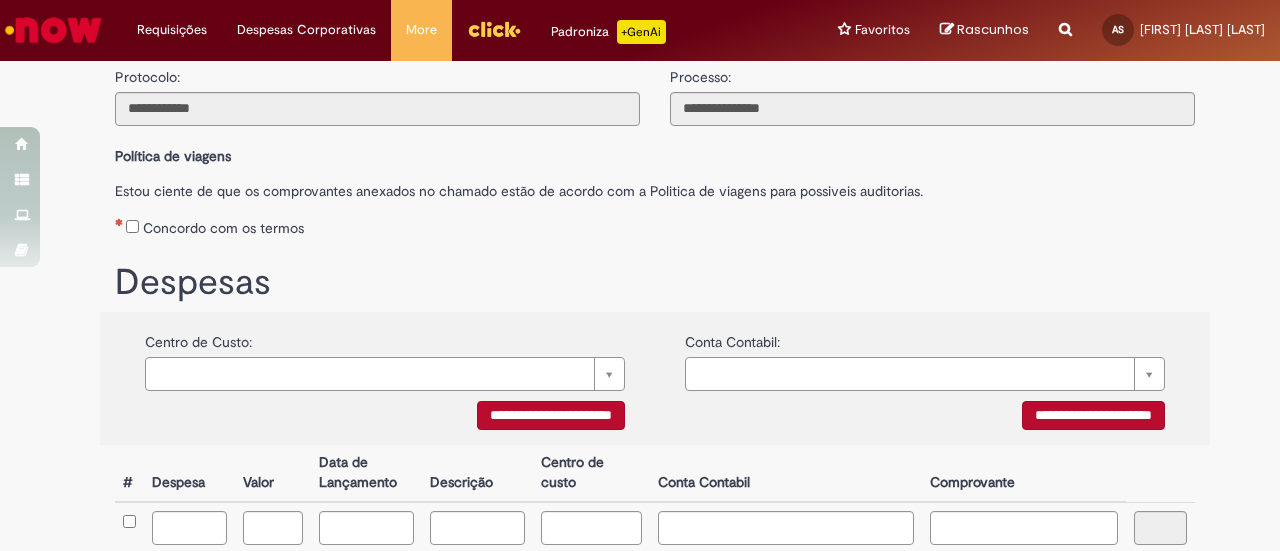 scroll, scrollTop: 131, scrollLeft: 0, axis: vertical 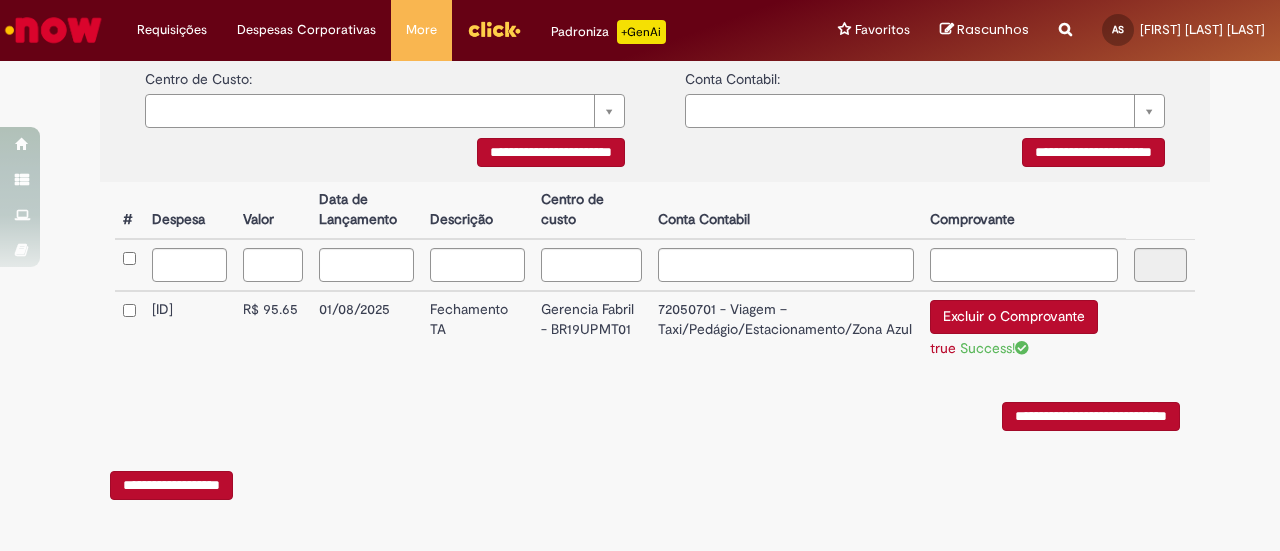 click on "**********" at bounding box center [1091, 416] 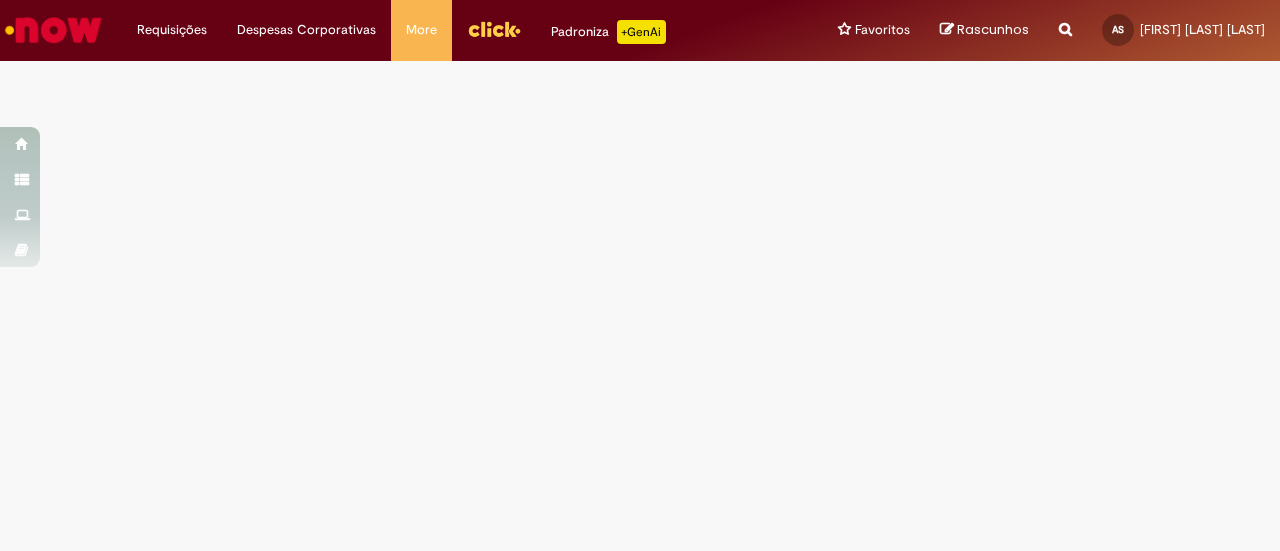 scroll, scrollTop: 0, scrollLeft: 0, axis: both 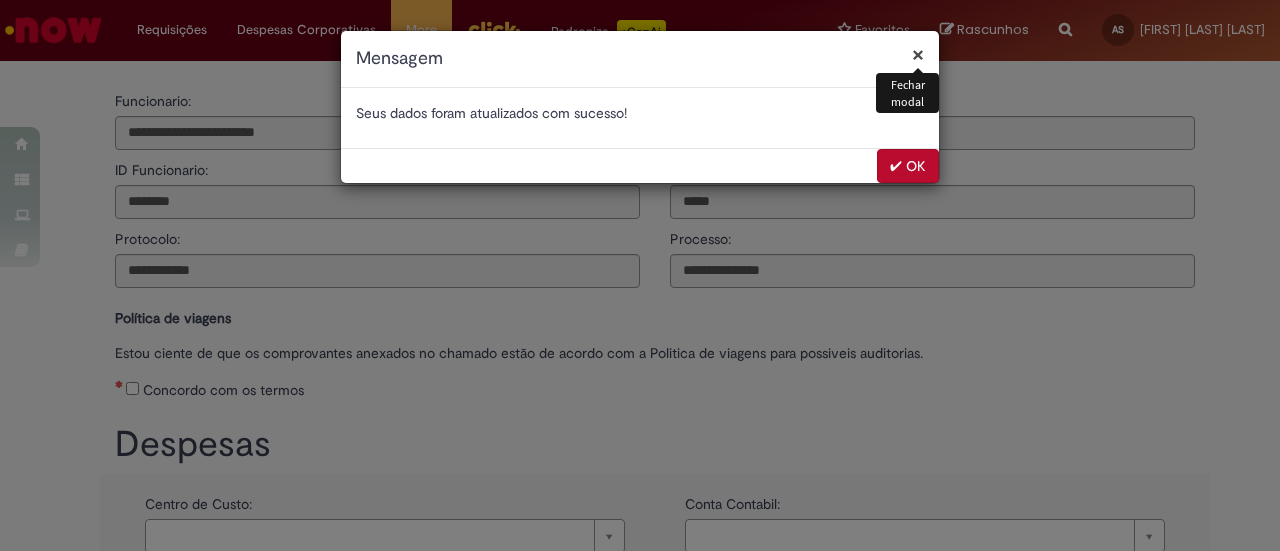 click on "✔ OK" at bounding box center [908, 166] 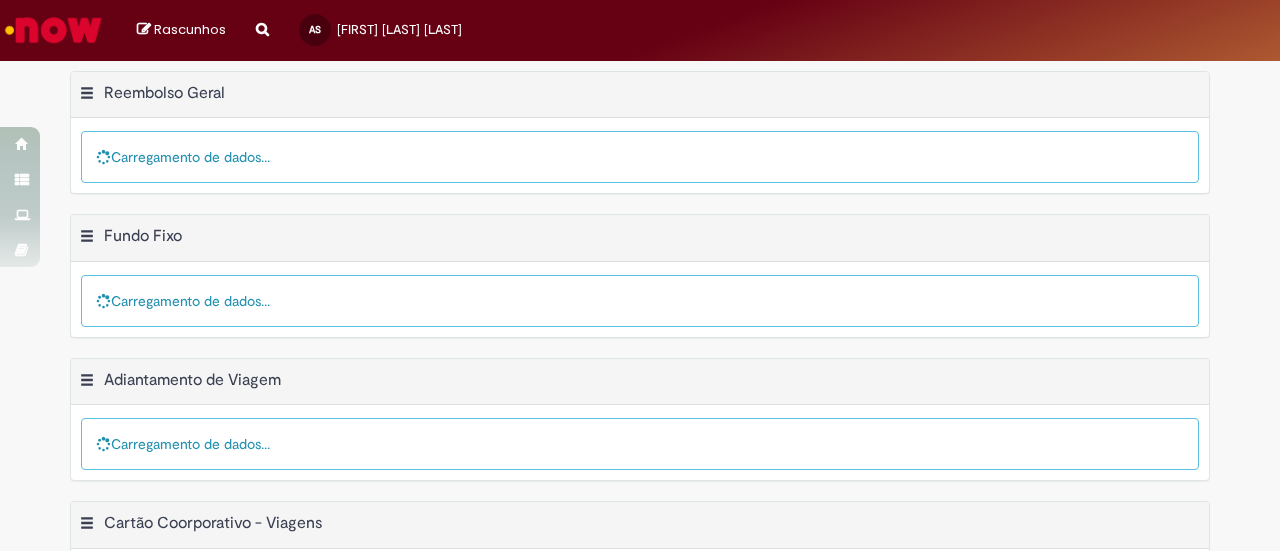 scroll, scrollTop: 0, scrollLeft: 0, axis: both 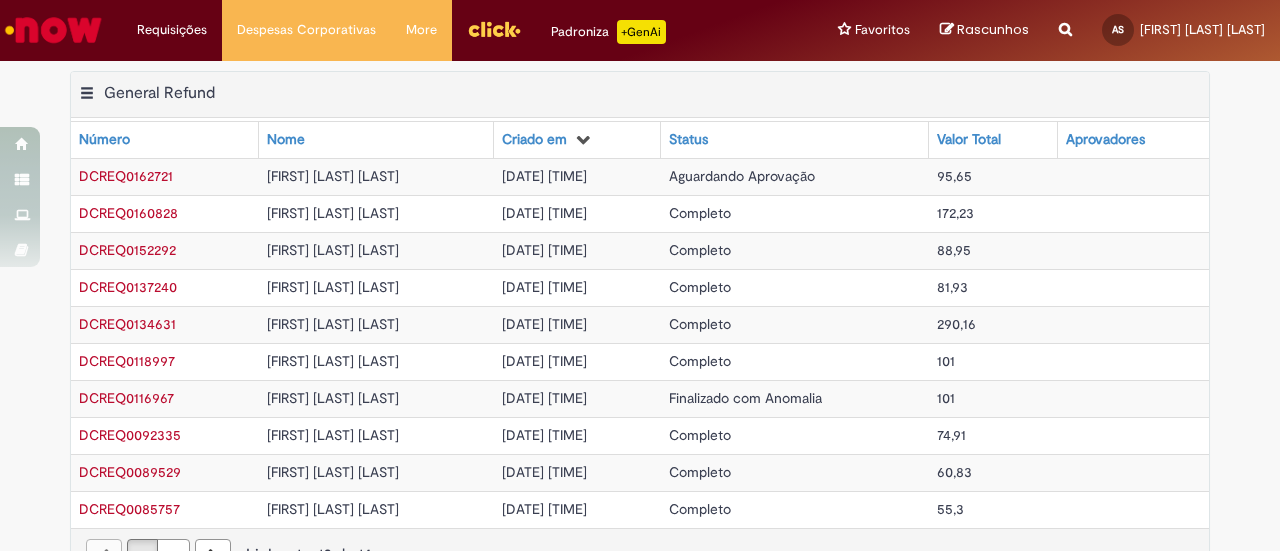 click on "Aguardando Aprovação" at bounding box center [742, 176] 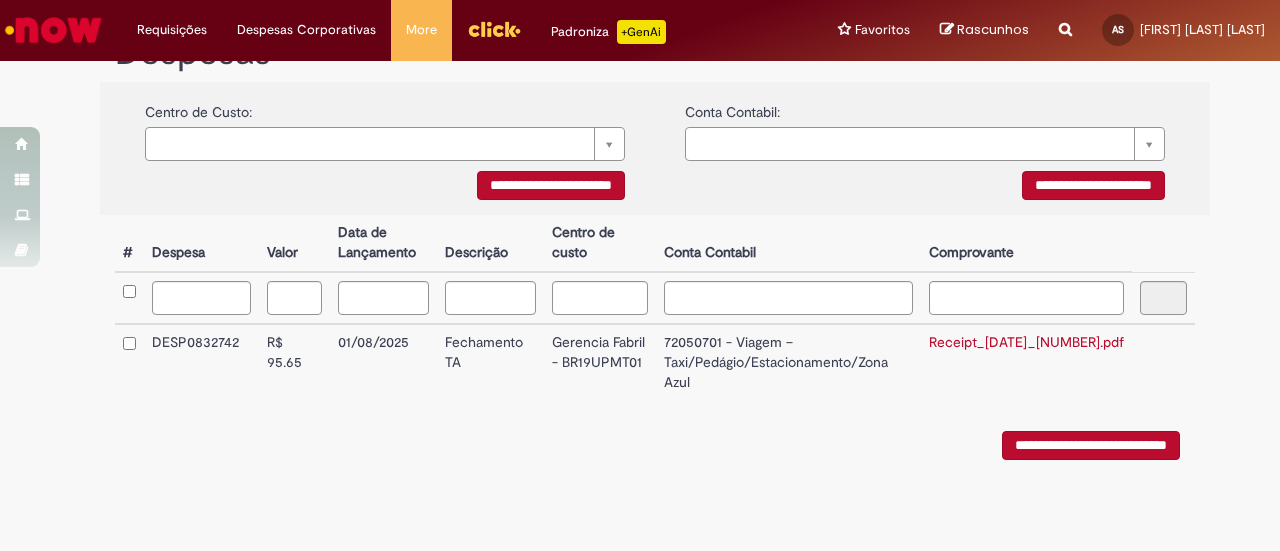 scroll, scrollTop: 396, scrollLeft: 0, axis: vertical 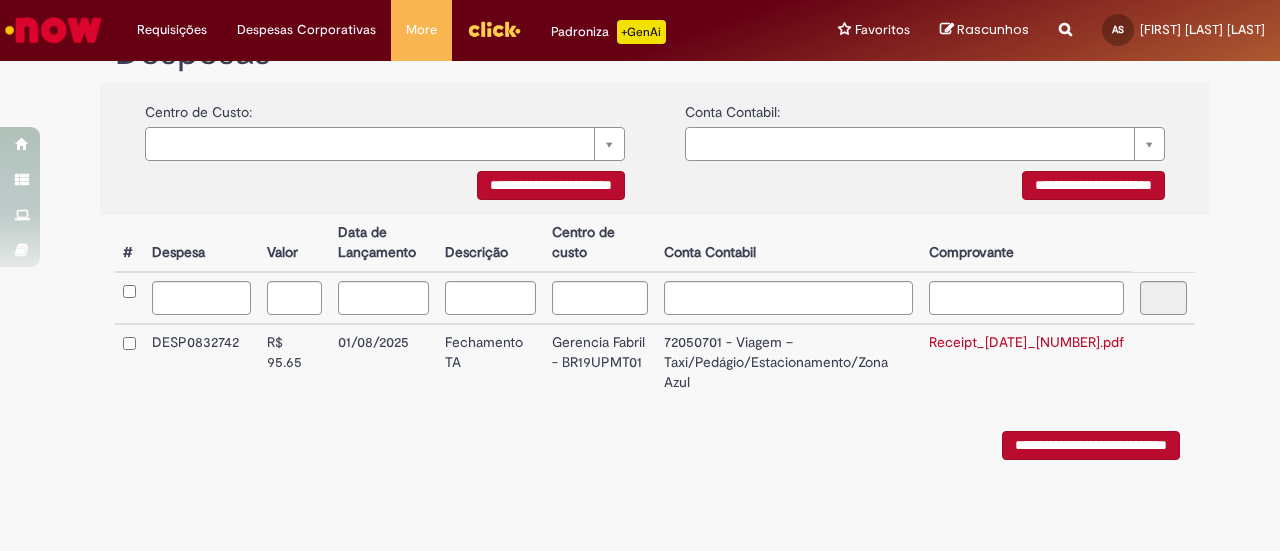 click on "**********" at bounding box center (1091, 445) 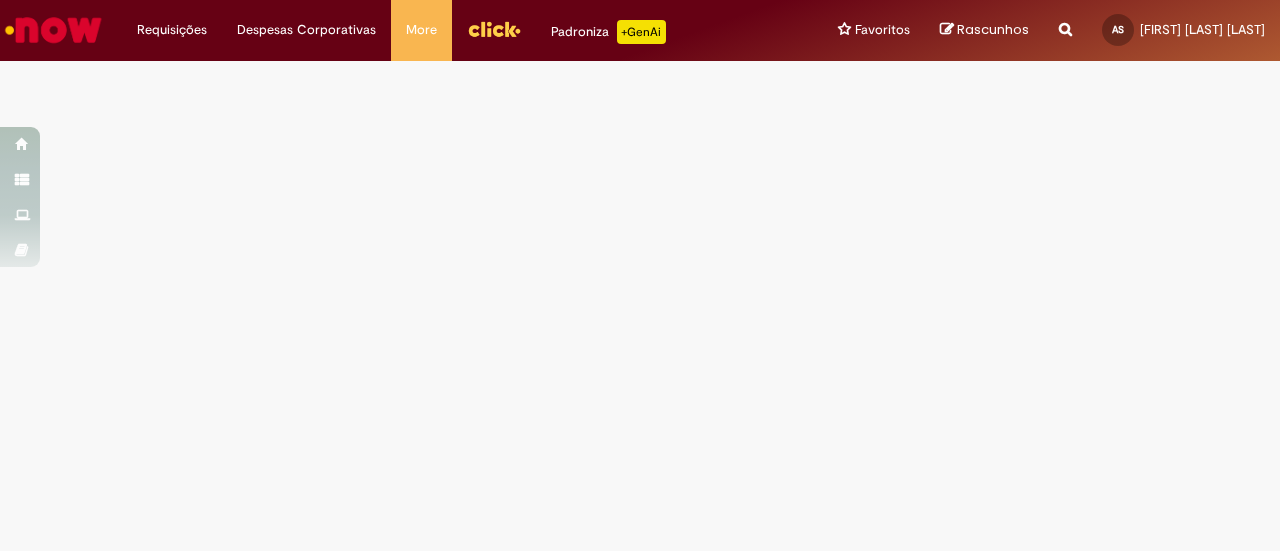 scroll, scrollTop: 0, scrollLeft: 0, axis: both 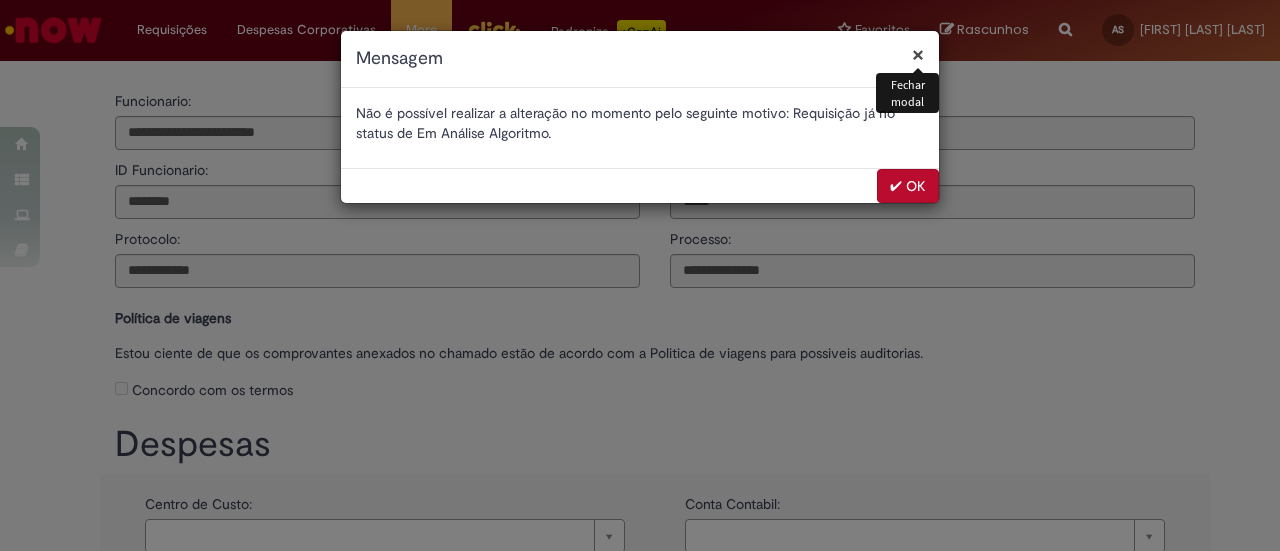 click on "✔ OK" at bounding box center (908, 186) 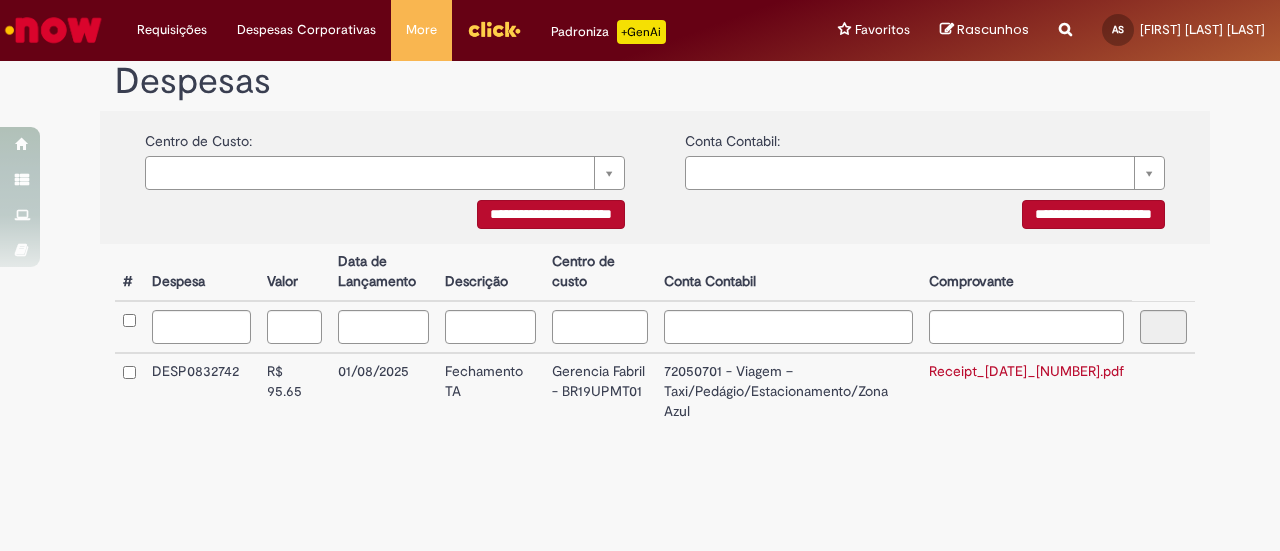 scroll, scrollTop: 0, scrollLeft: 0, axis: both 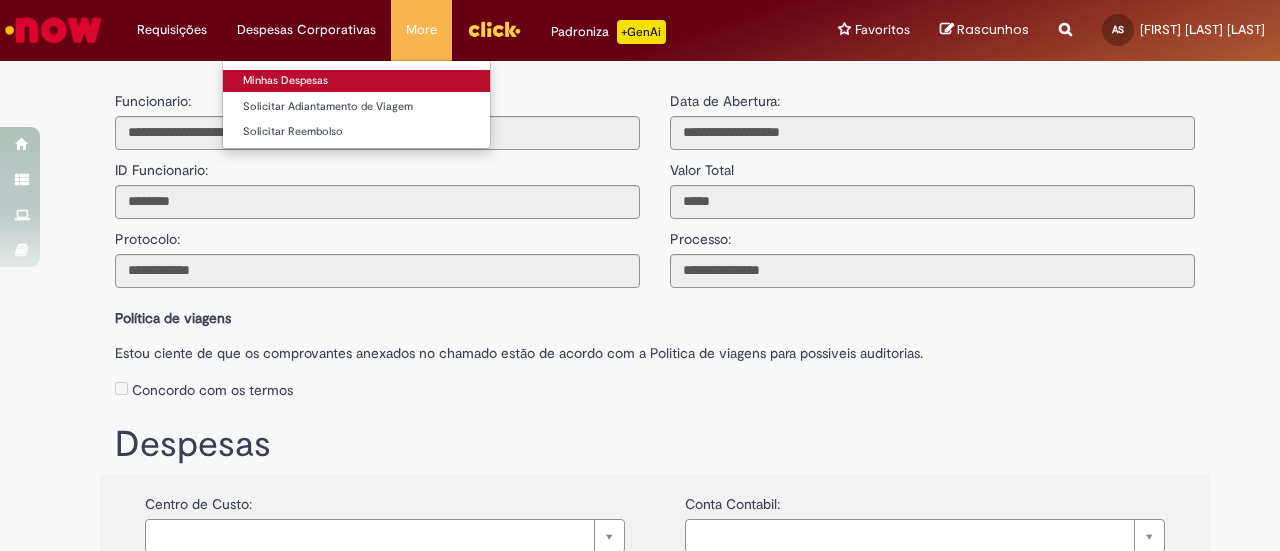 click on "Minhas Despesas" at bounding box center [356, 81] 